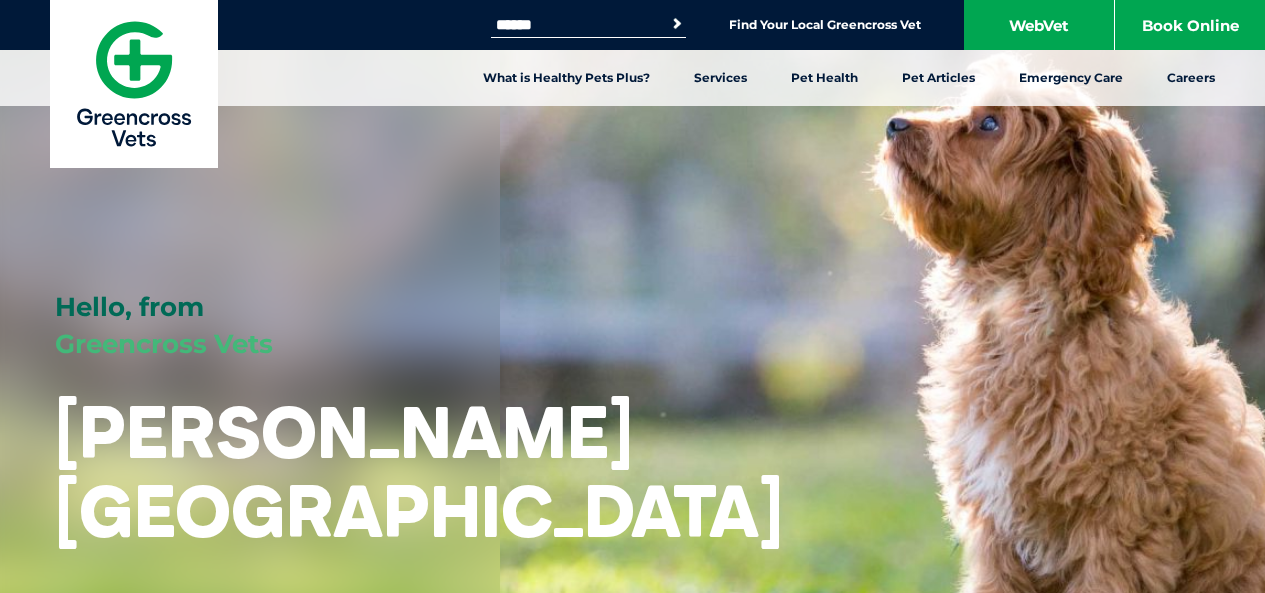 scroll, scrollTop: 0, scrollLeft: 0, axis: both 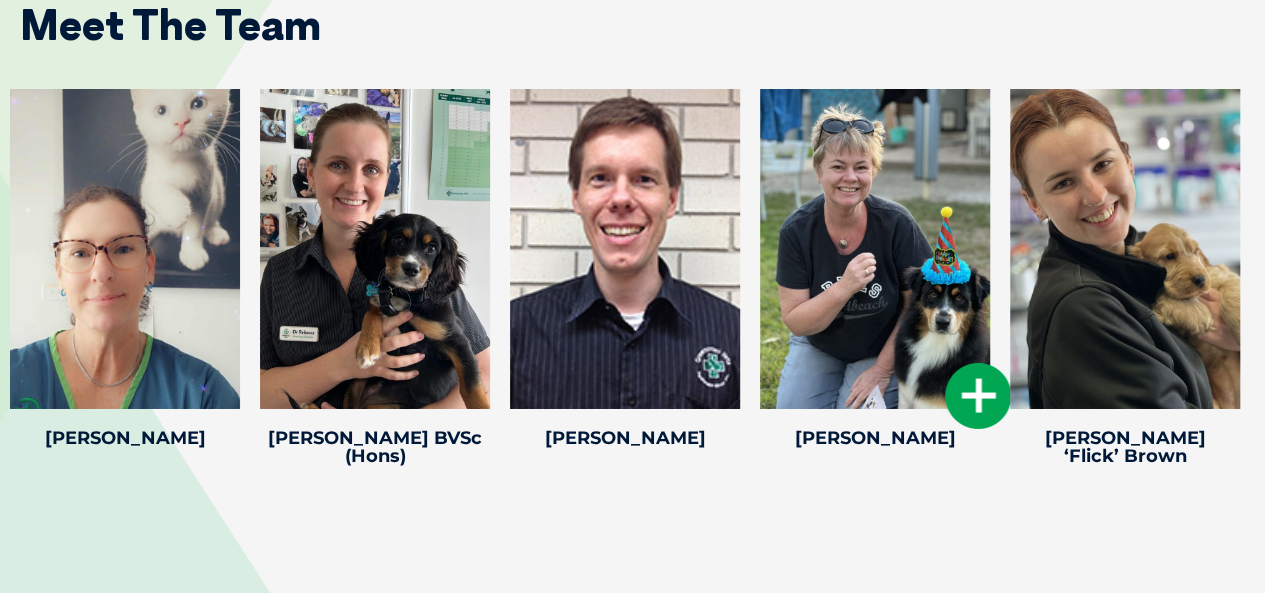 click at bounding box center (978, 396) 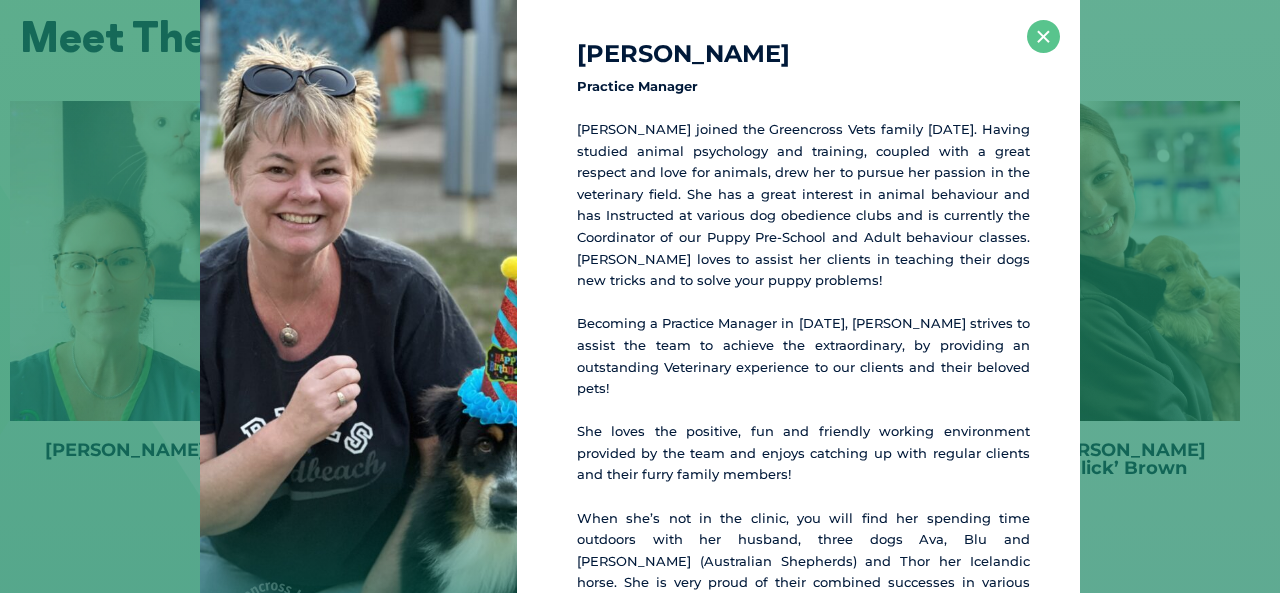 scroll, scrollTop: 3287, scrollLeft: 0, axis: vertical 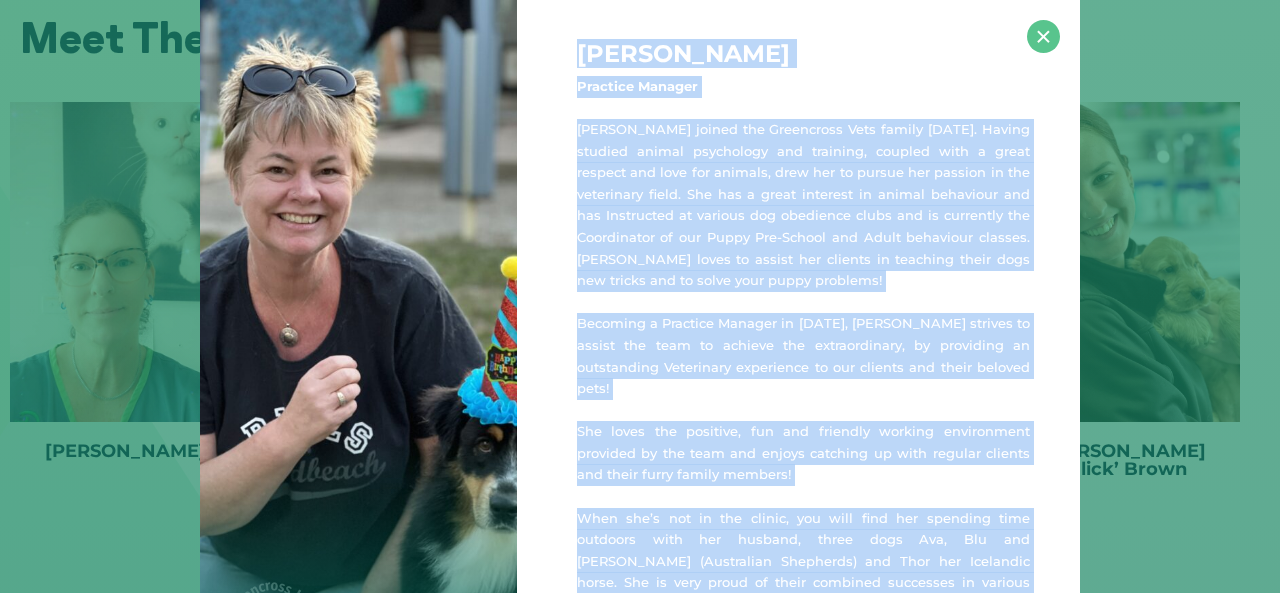 drag, startPoint x: 726, startPoint y: 501, endPoint x: 559, endPoint y: 53, distance: 478.114 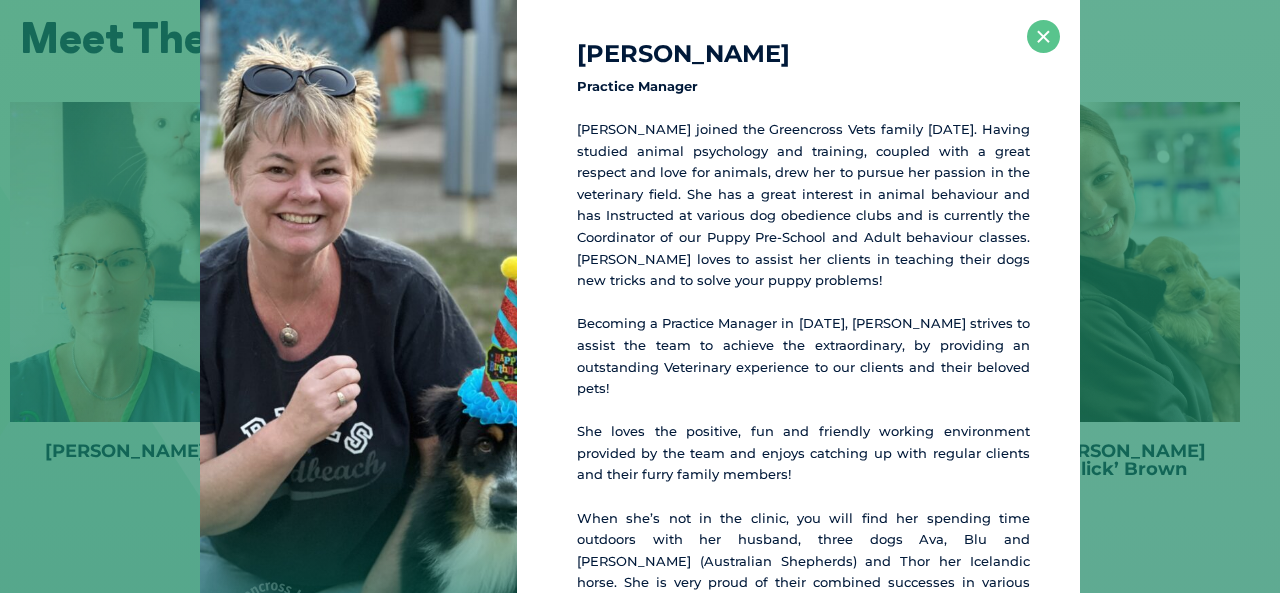 drag, startPoint x: 309, startPoint y: 291, endPoint x: 321, endPoint y: 285, distance: 13.416408 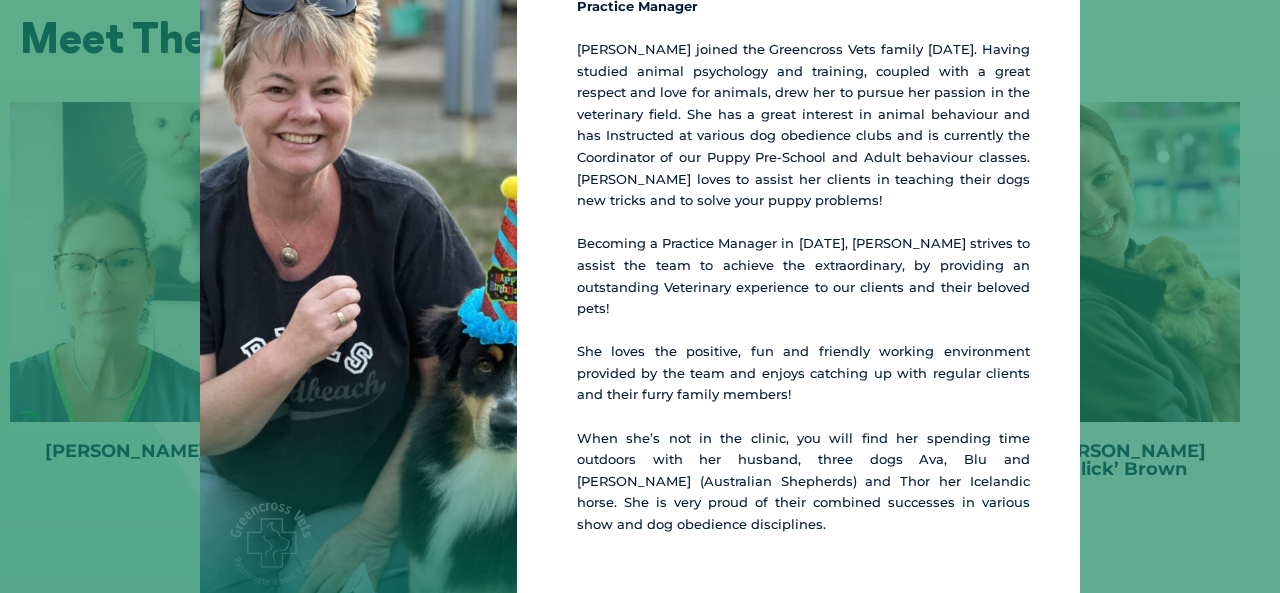 scroll, scrollTop: 0, scrollLeft: 0, axis: both 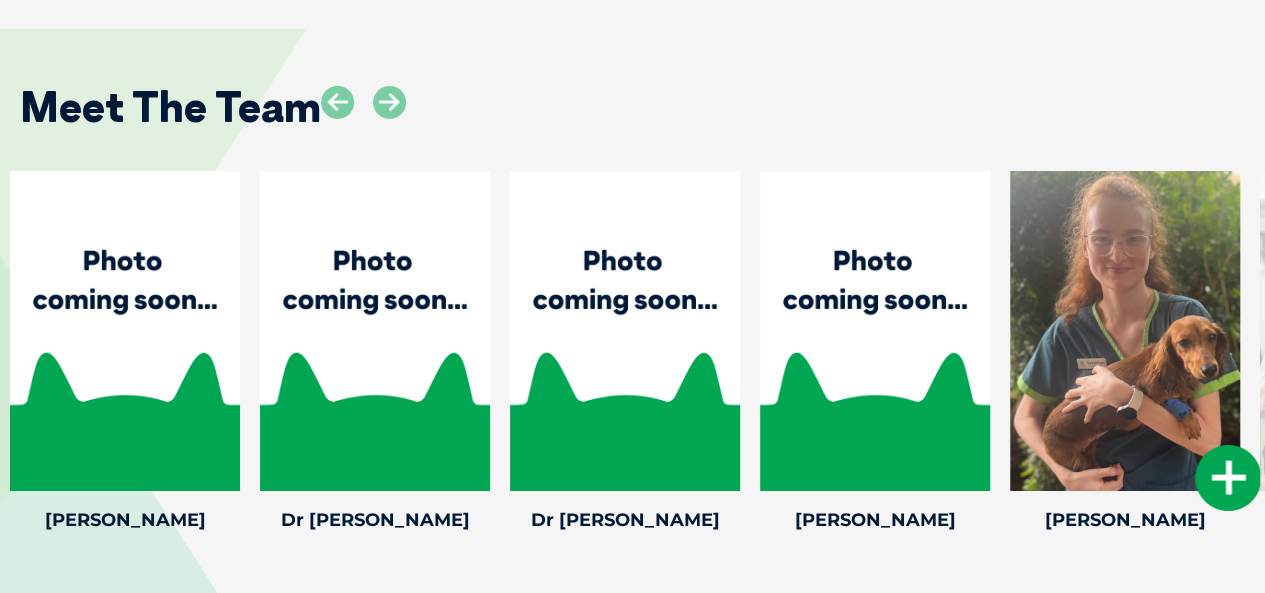 click at bounding box center [1125, 331] 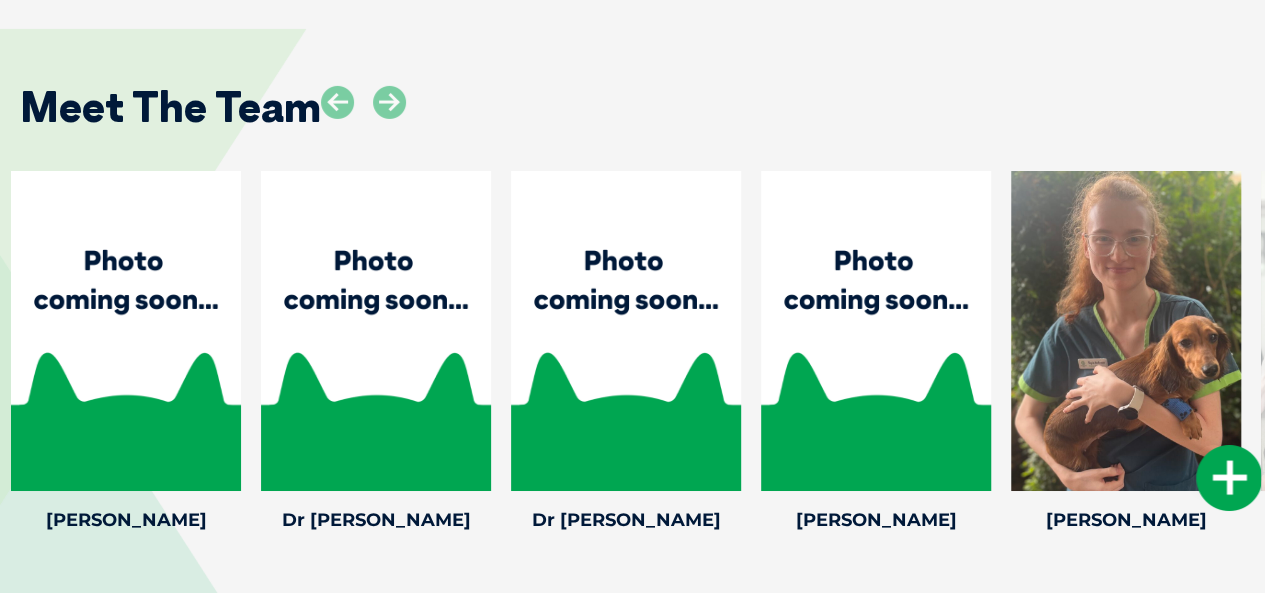 click at bounding box center [1229, 478] 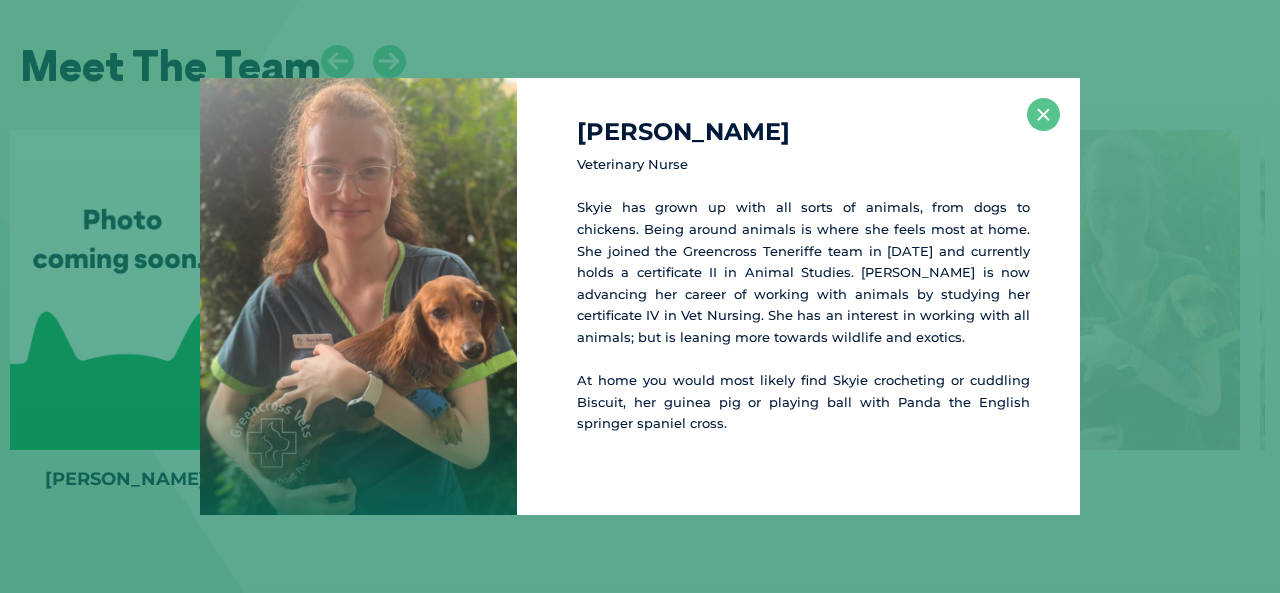 scroll, scrollTop: 3397, scrollLeft: 0, axis: vertical 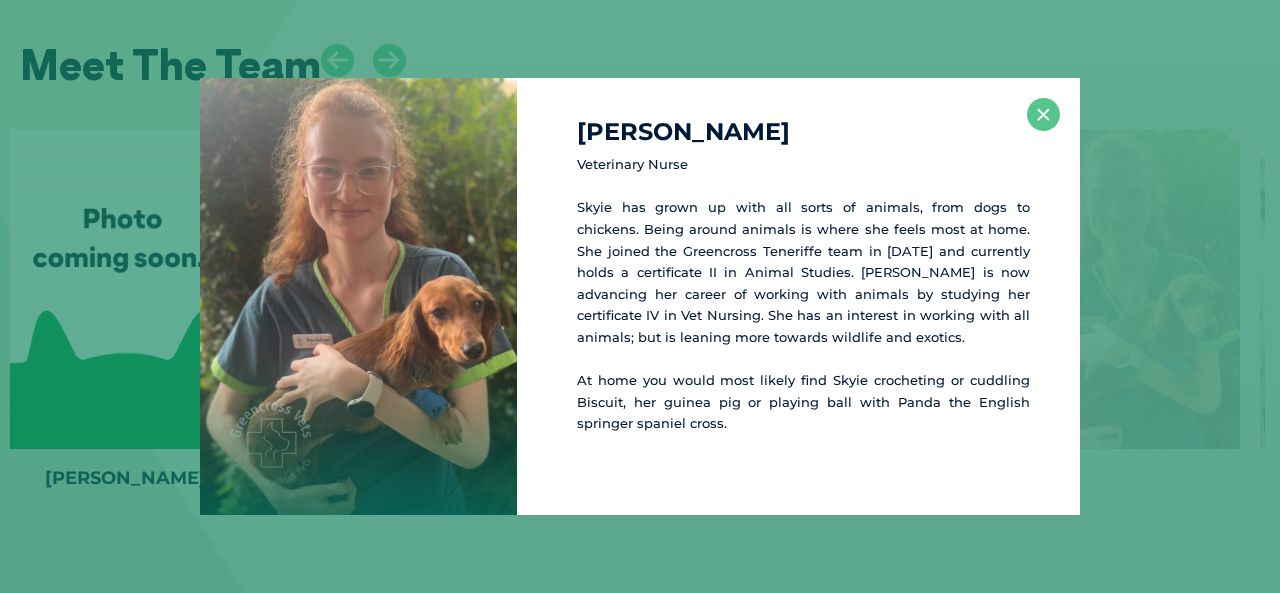click on "Skyie has grown up with all sorts of animals, from dogs to chickens. Being around animals is where she feels most at home. She joined the Greencross Teneriffe team in [DATE] and currently holds a certificate II in Animal Studies. [PERSON_NAME] is now advancing her career of working with animals by studying her certificate IV in Vet Nursing. She has an interest in working with all animals; but is leaning more towards wildlife and exotics." at bounding box center (803, 272) 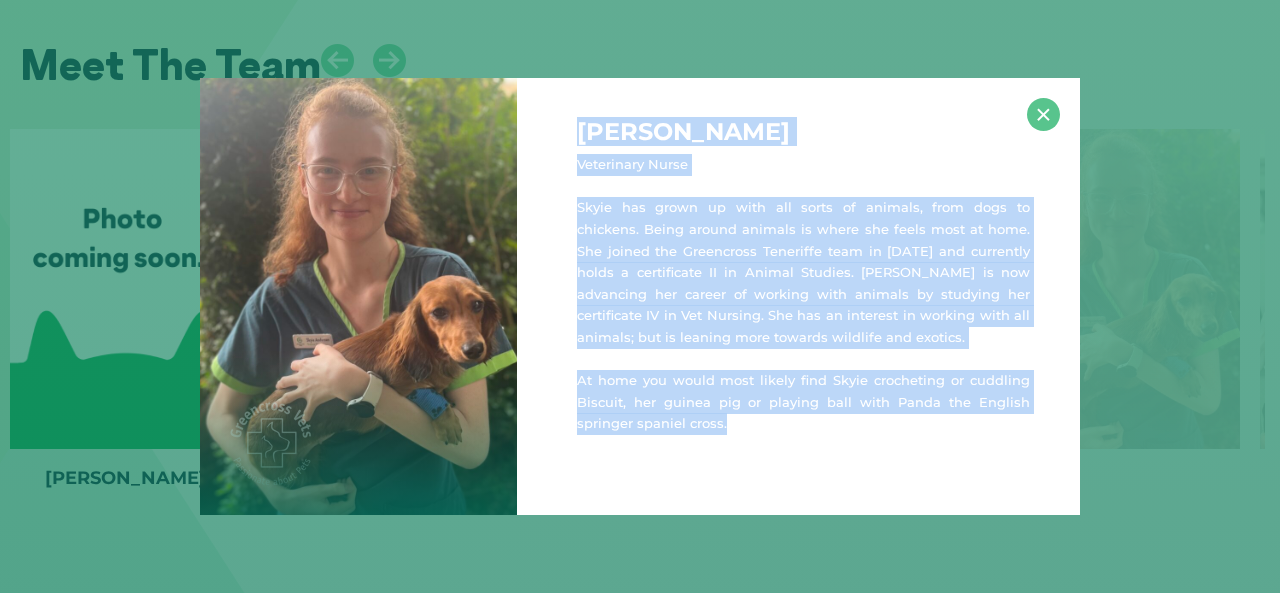 drag, startPoint x: 578, startPoint y: 133, endPoint x: 809, endPoint y: 415, distance: 364.53394 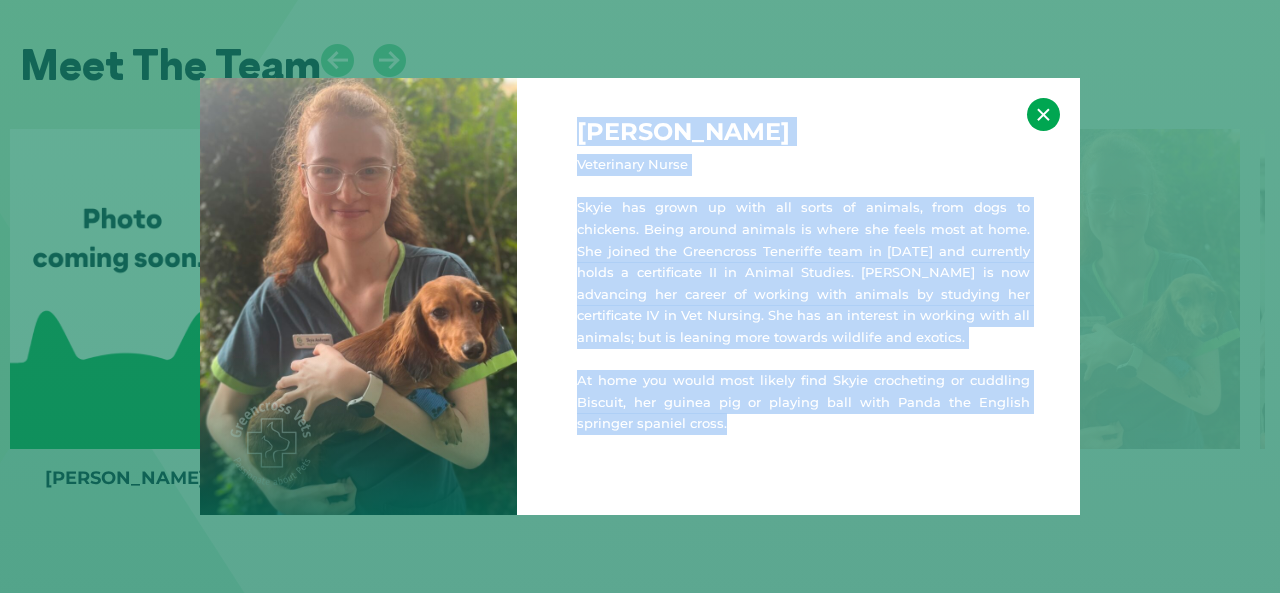 drag, startPoint x: 1046, startPoint y: 111, endPoint x: 1030, endPoint y: 137, distance: 30.528675 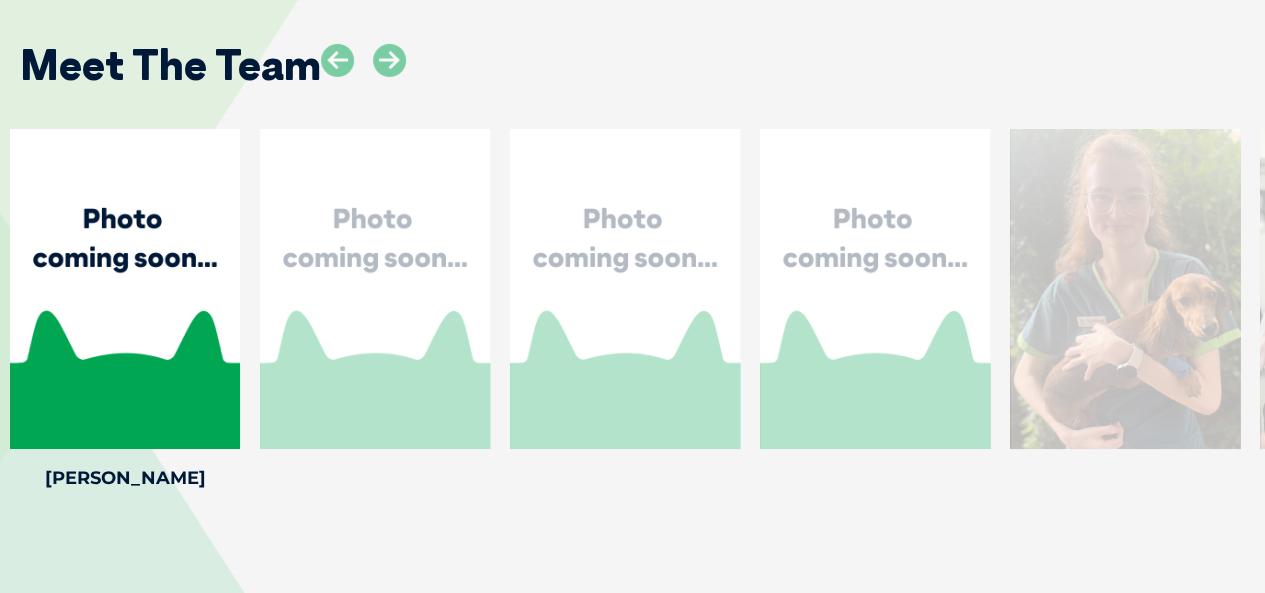 click at bounding box center [1125, 289] 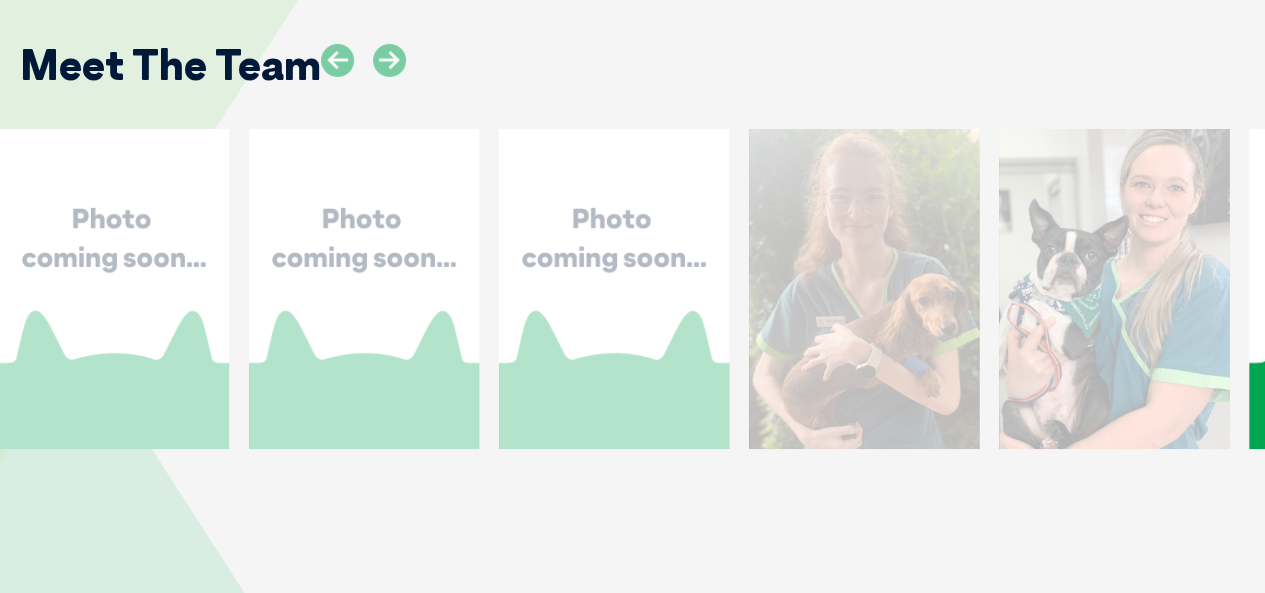 drag, startPoint x: 630, startPoint y: 329, endPoint x: 416, endPoint y: 309, distance: 214.93254 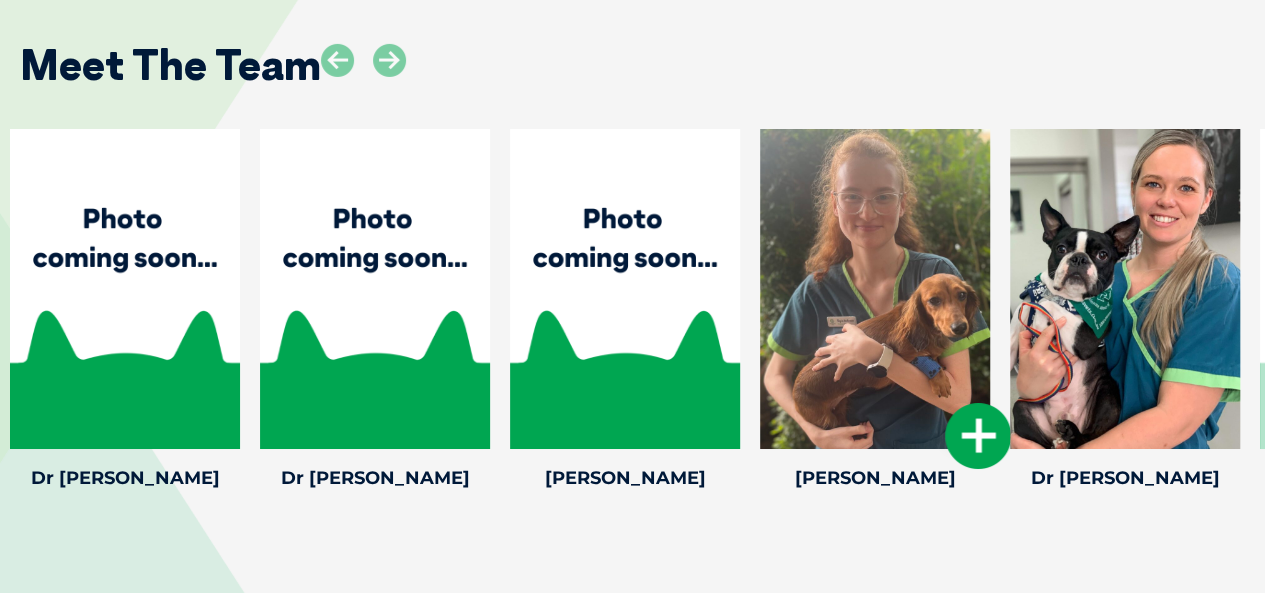 click at bounding box center [875, 289] 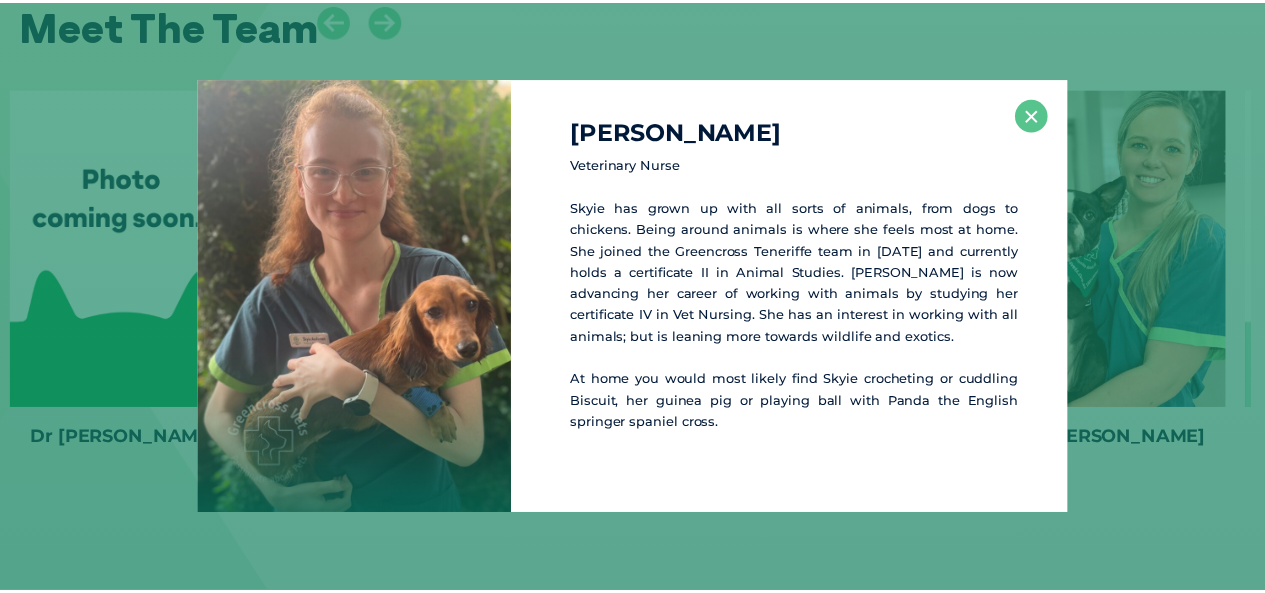 scroll, scrollTop: 3439, scrollLeft: 0, axis: vertical 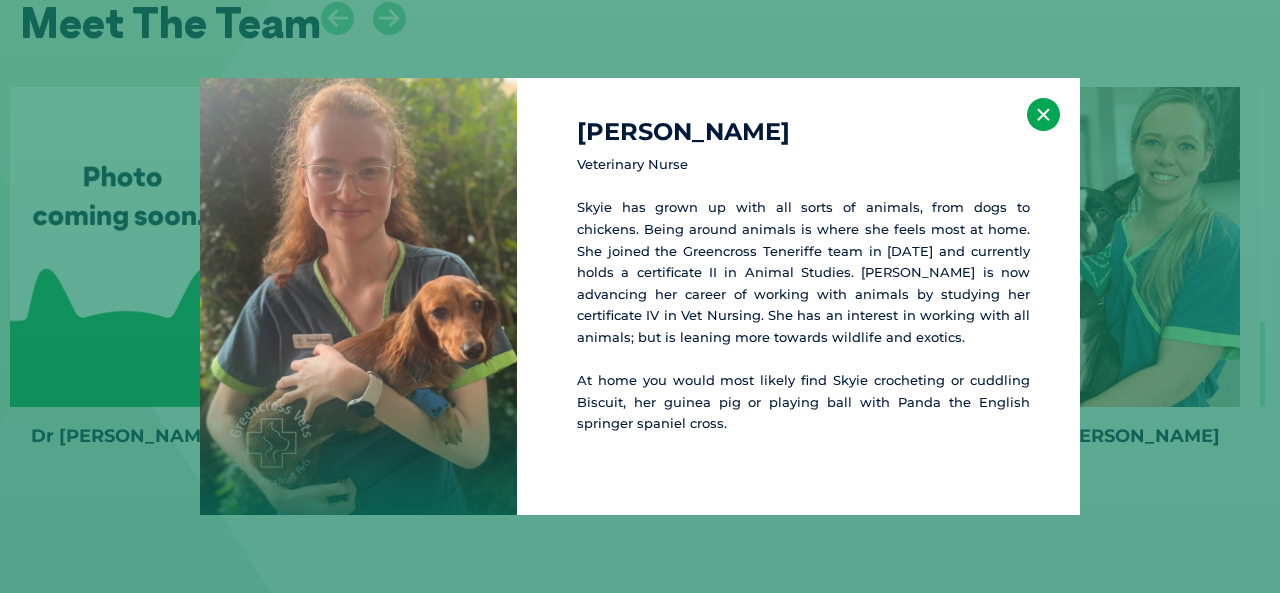 click on "×" at bounding box center (1043, 114) 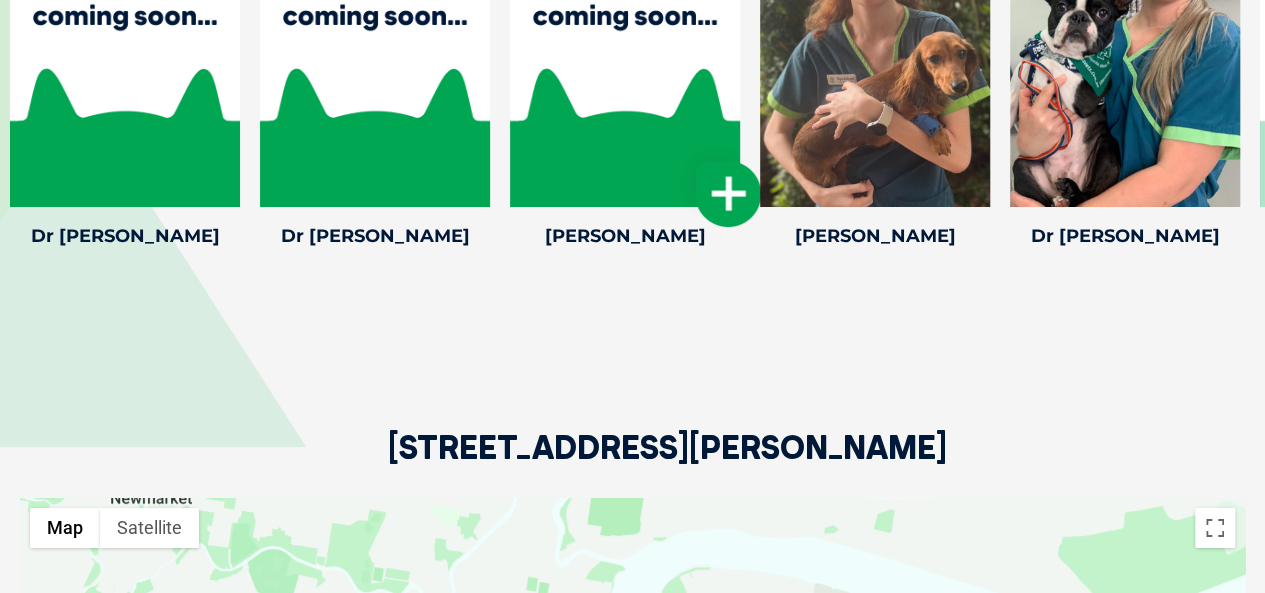 scroll, scrollTop: 3539, scrollLeft: 0, axis: vertical 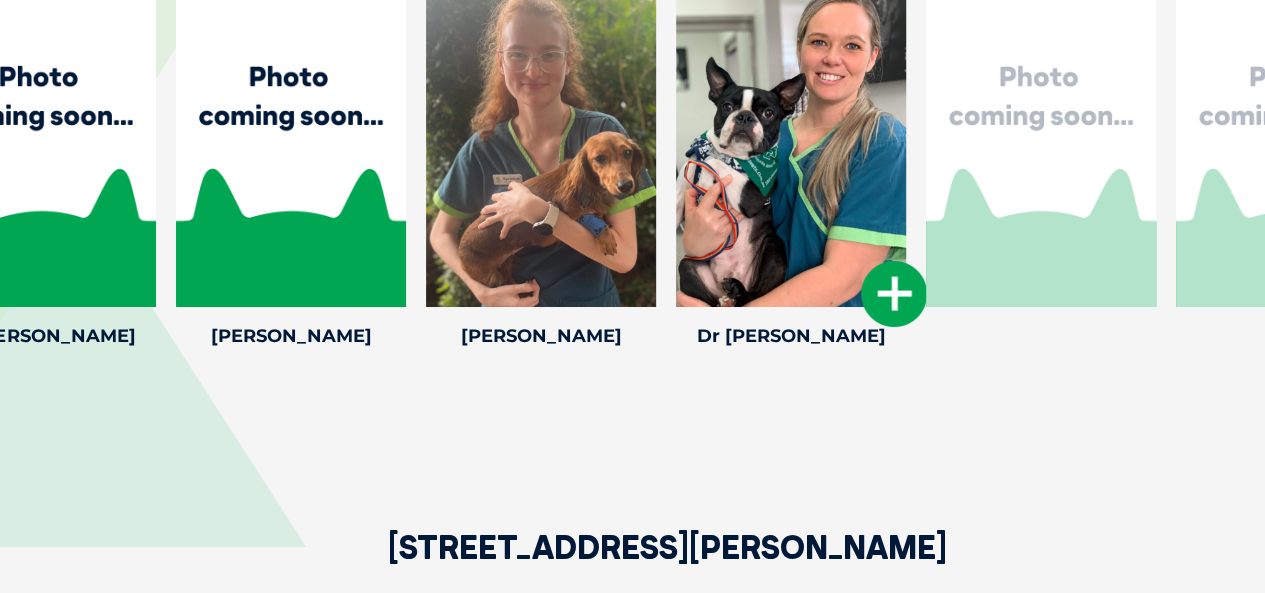 drag, startPoint x: 1187, startPoint y: 201, endPoint x: 636, endPoint y: 196, distance: 551.0227 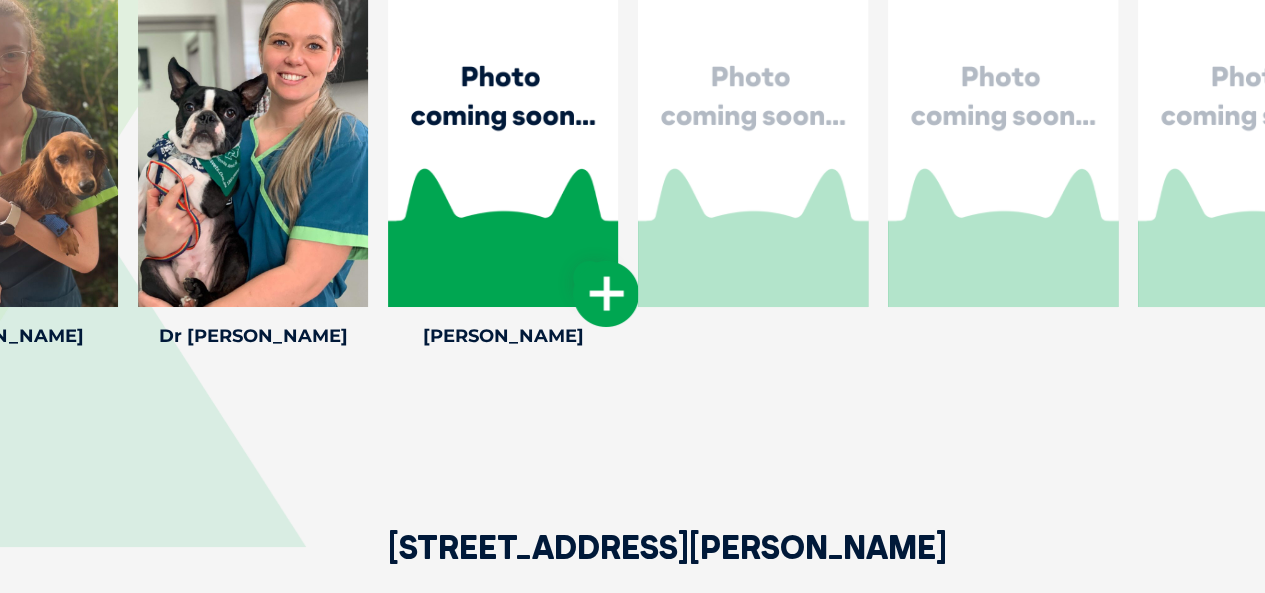 drag, startPoint x: 1130, startPoint y: 160, endPoint x: 474, endPoint y: 162, distance: 656.00305 